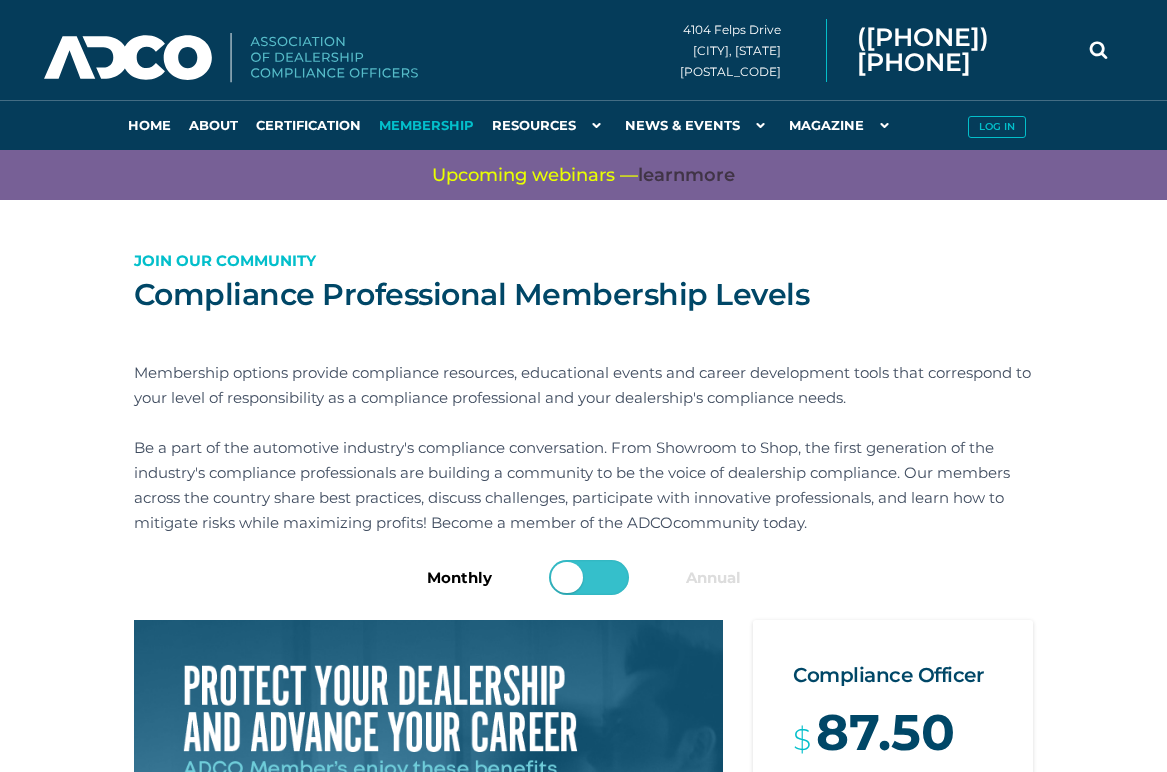 scroll, scrollTop: 0, scrollLeft: 0, axis: both 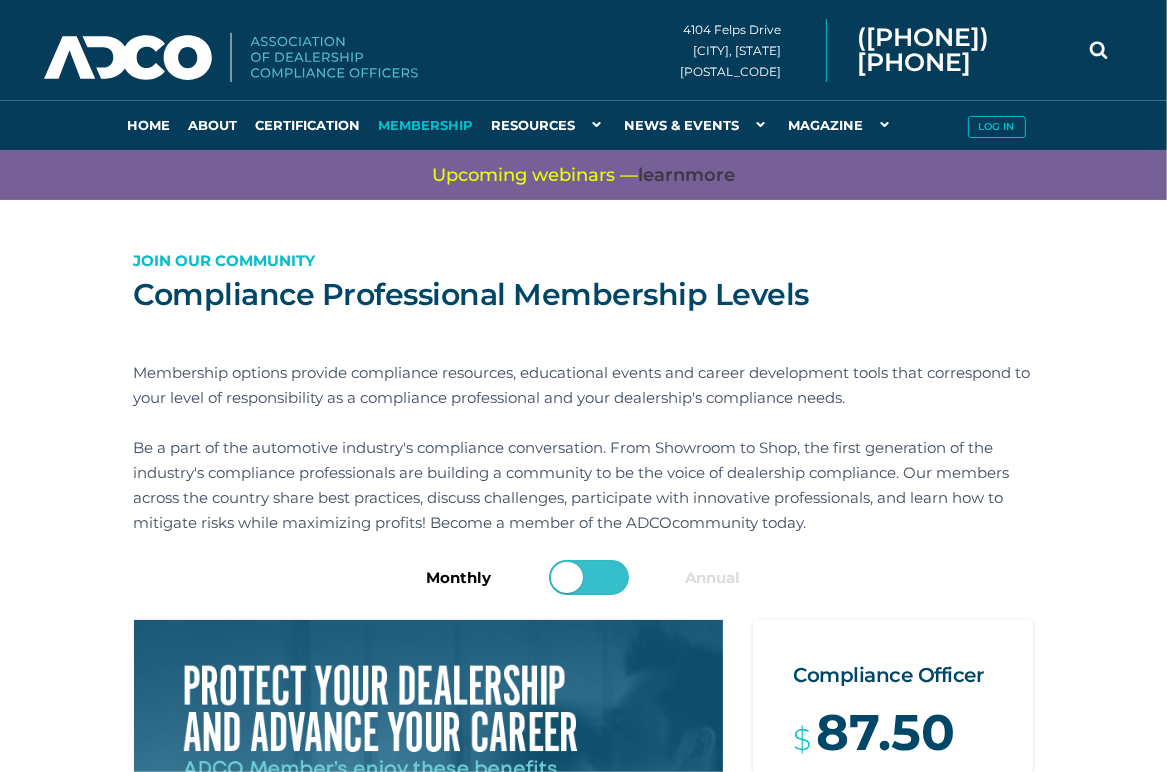 click at bounding box center [593, 580] 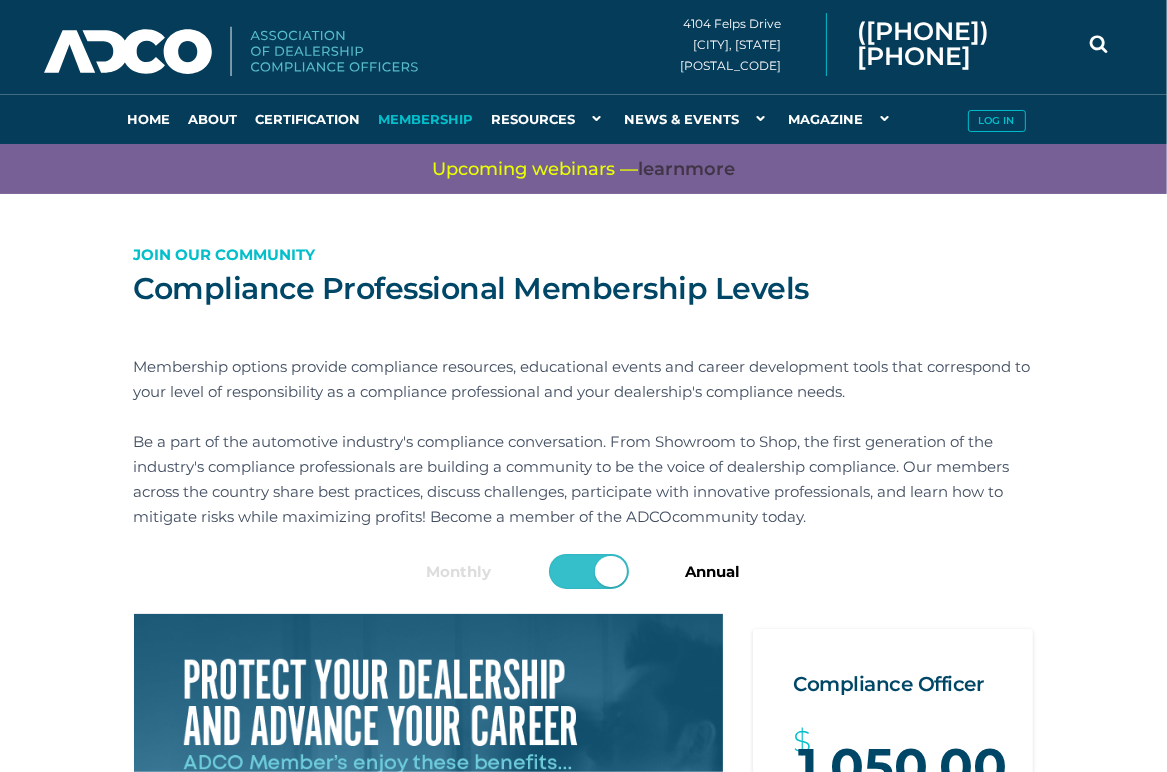 scroll, scrollTop: 300, scrollLeft: 0, axis: vertical 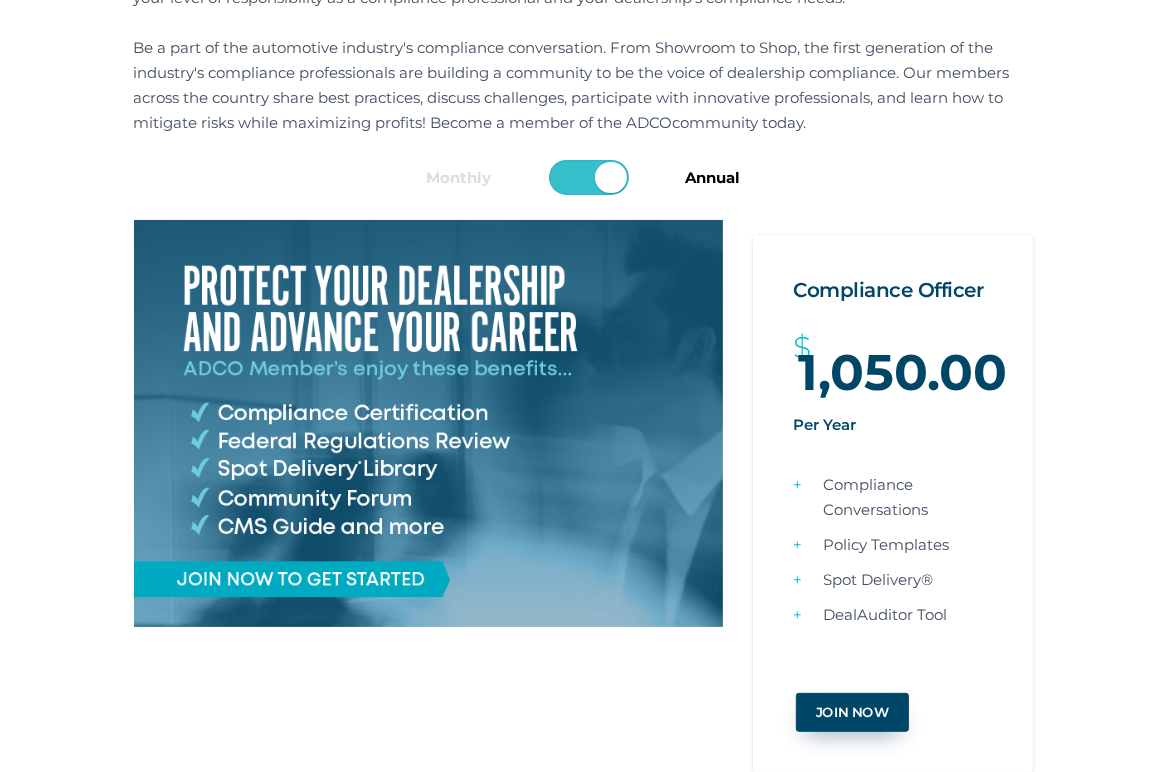 click on "Join now" at bounding box center (852, 712) 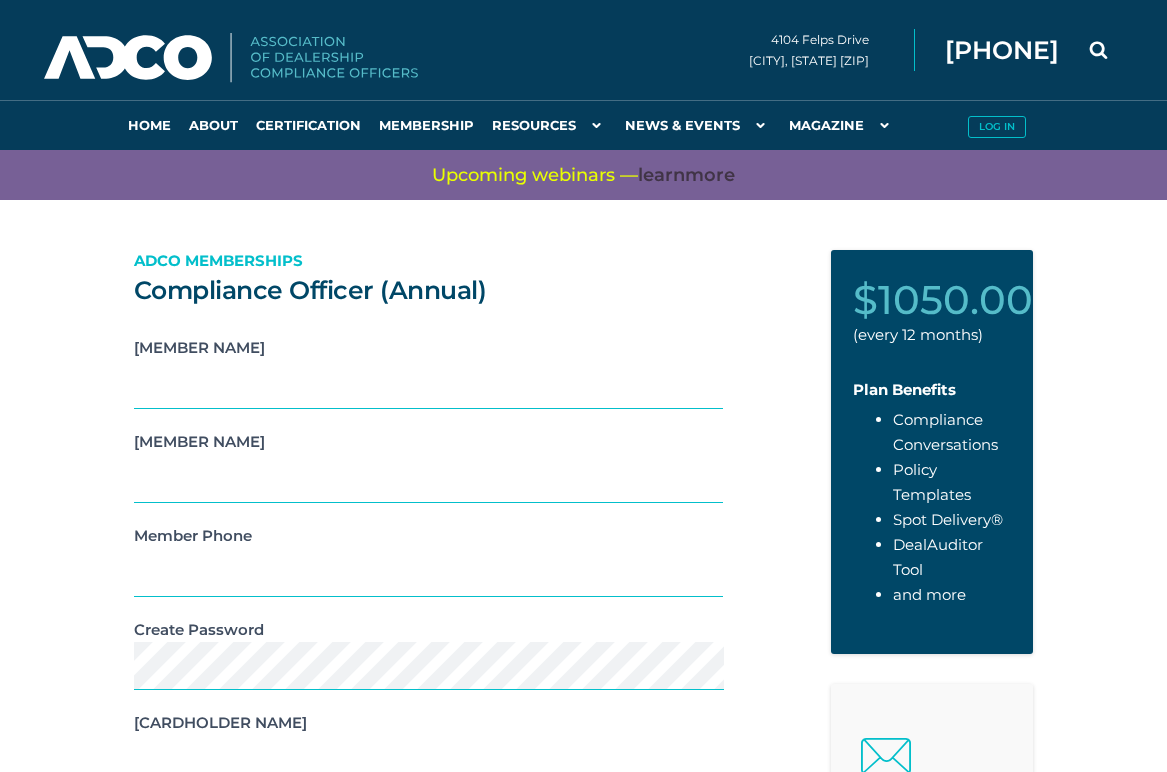 scroll, scrollTop: 0, scrollLeft: 0, axis: both 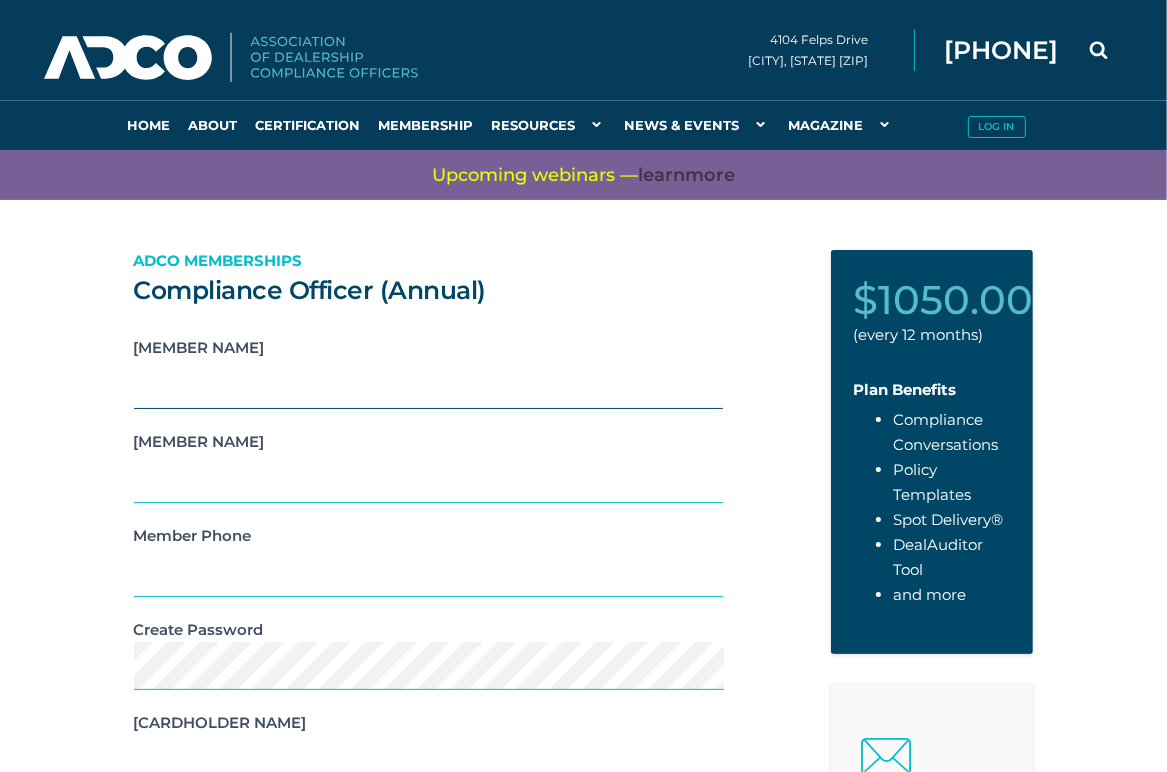 click on "[MEMBER NAME]" at bounding box center [429, 384] 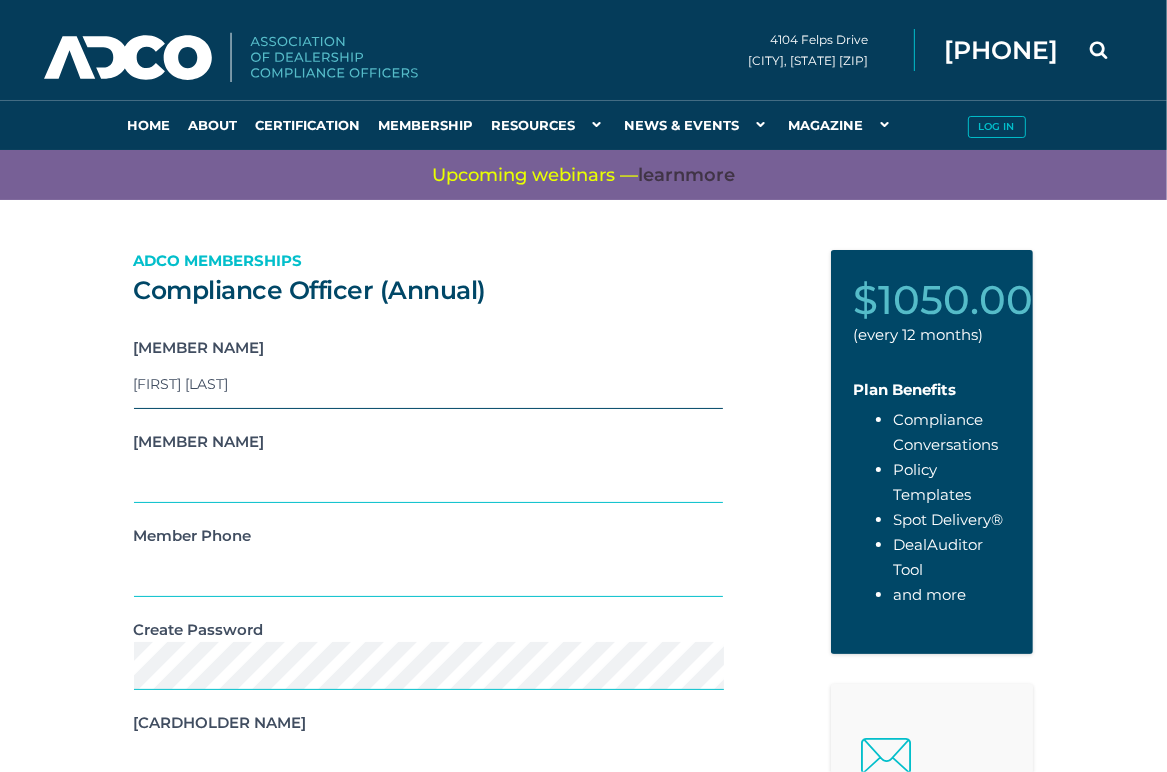 type on "[FIRST] [LAST]" 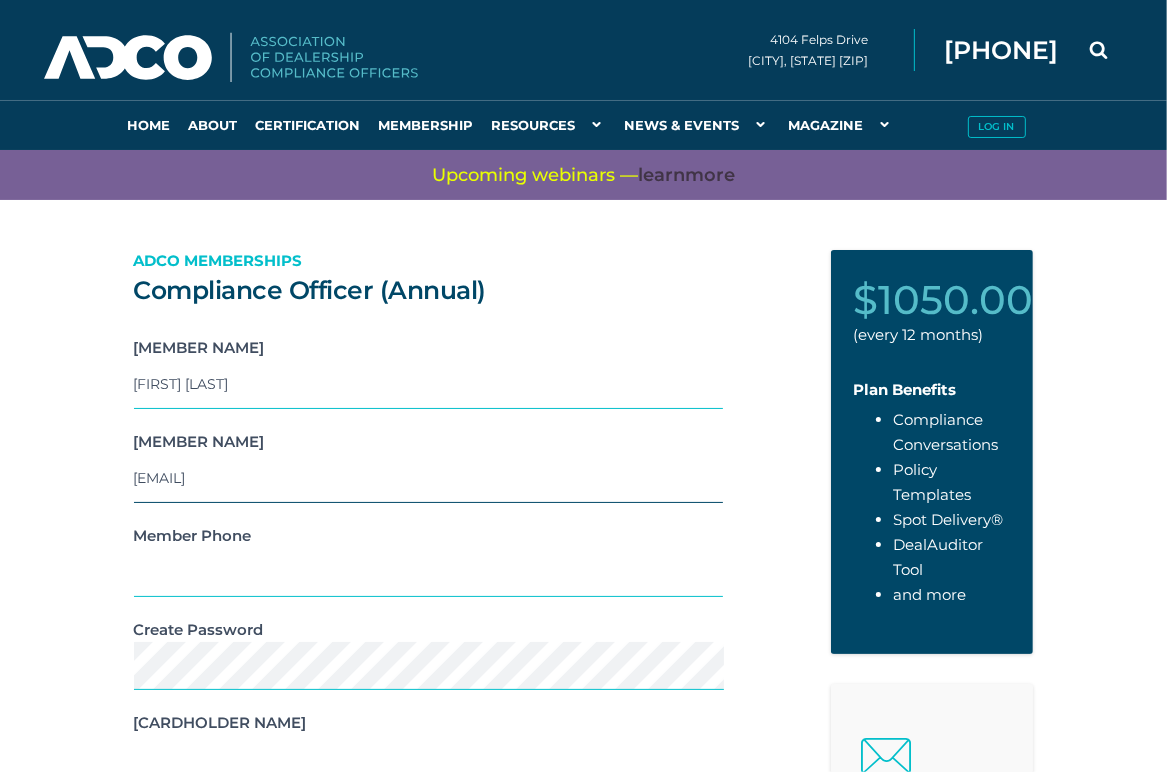 type on "[EMAIL]" 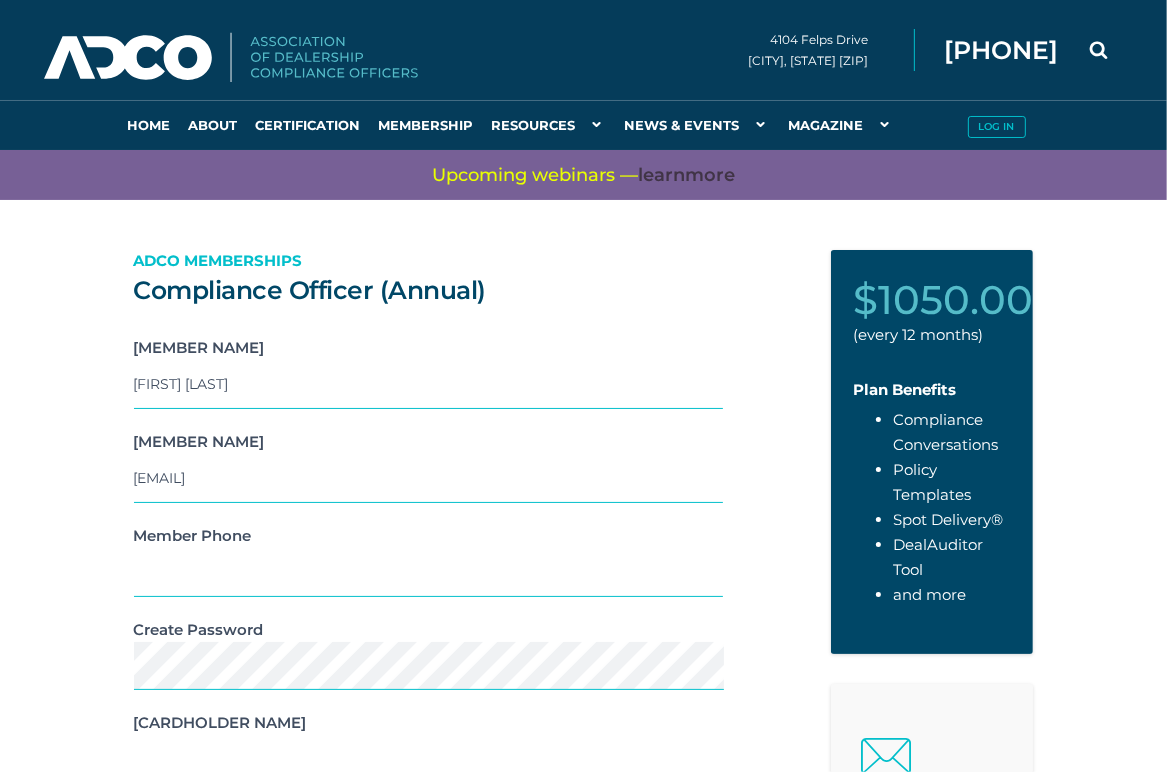 drag, startPoint x: 246, startPoint y: 31, endPoint x: 343, endPoint y: 63, distance: 102.14206 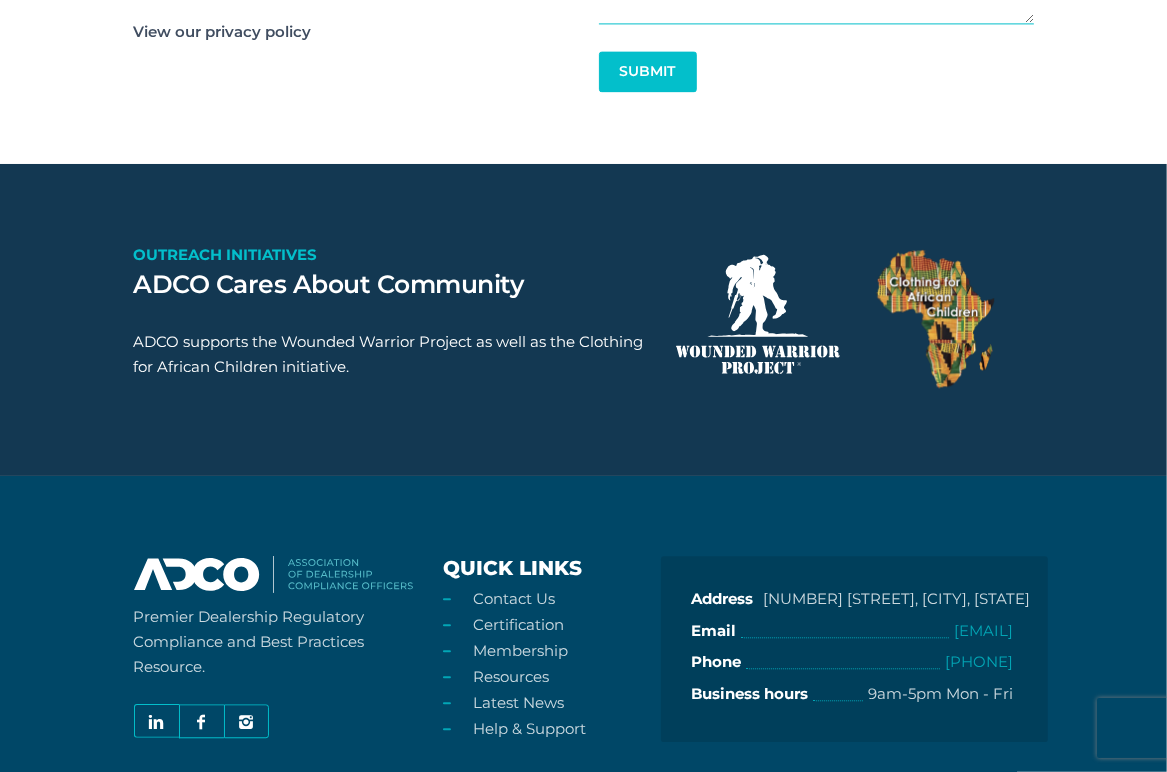 scroll, scrollTop: 3641, scrollLeft: 0, axis: vertical 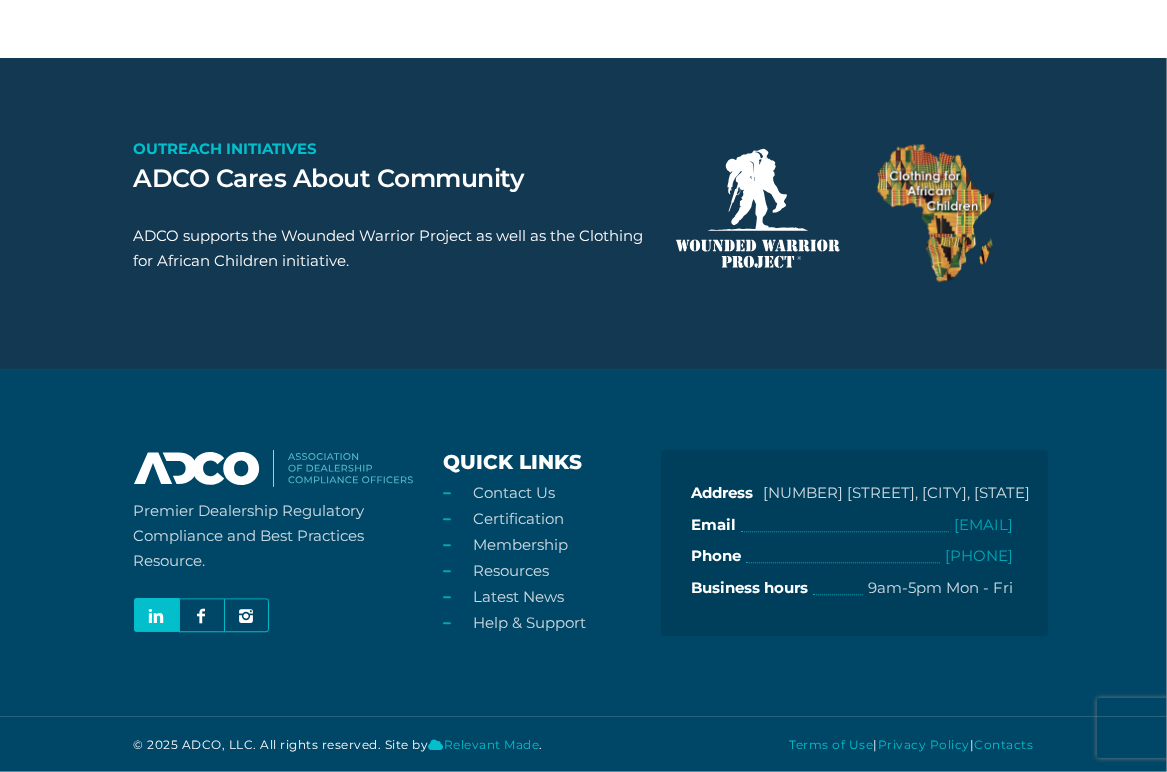 click at bounding box center (157, 617) 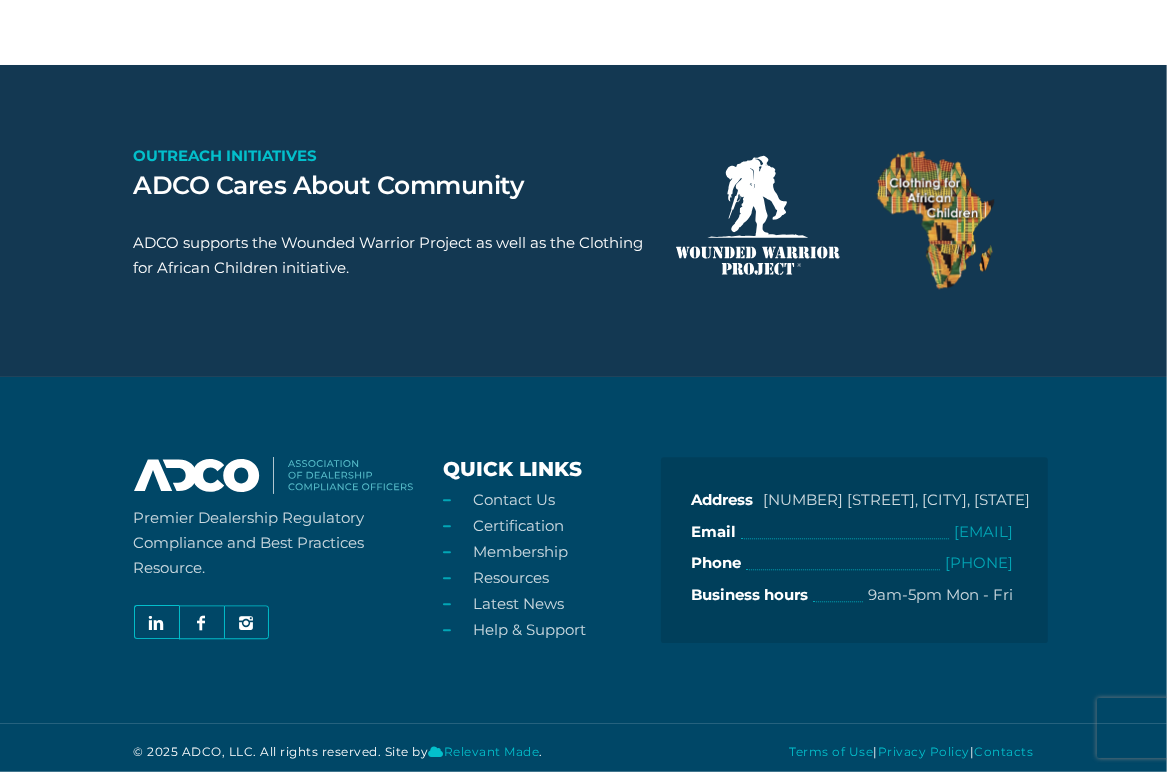 scroll, scrollTop: 3641, scrollLeft: 0, axis: vertical 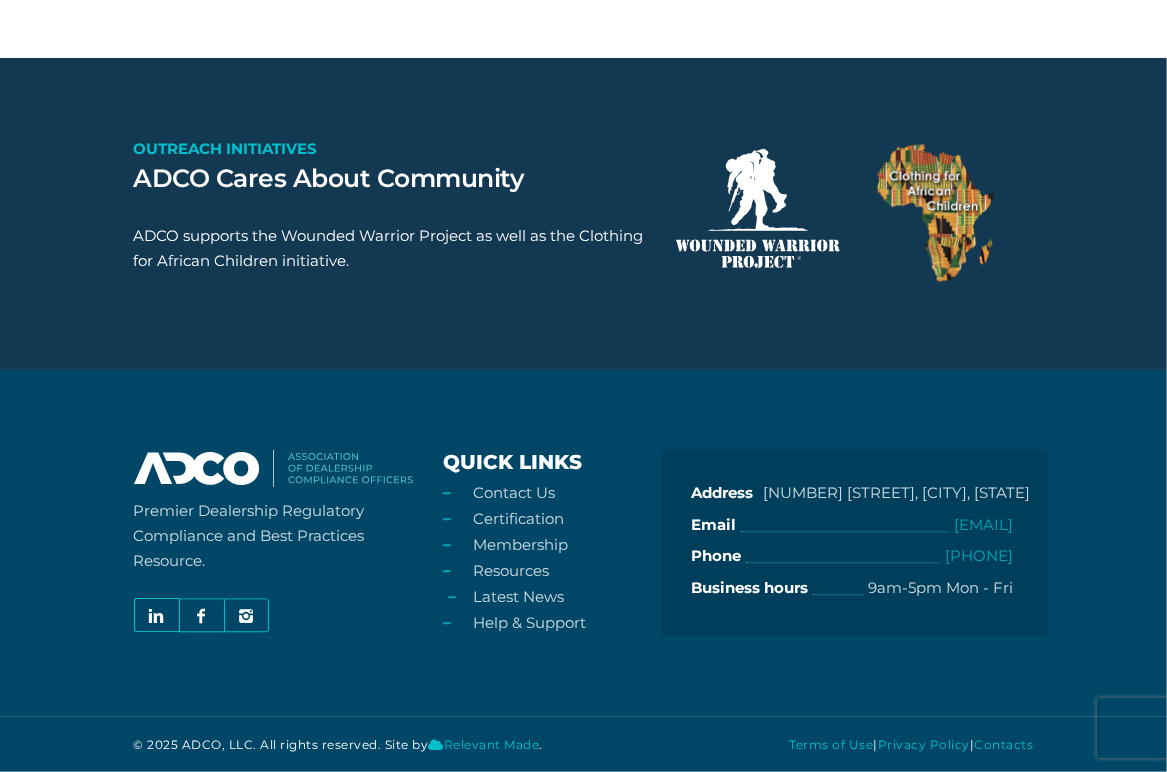 click on "Latest News" at bounding box center (518, 596) 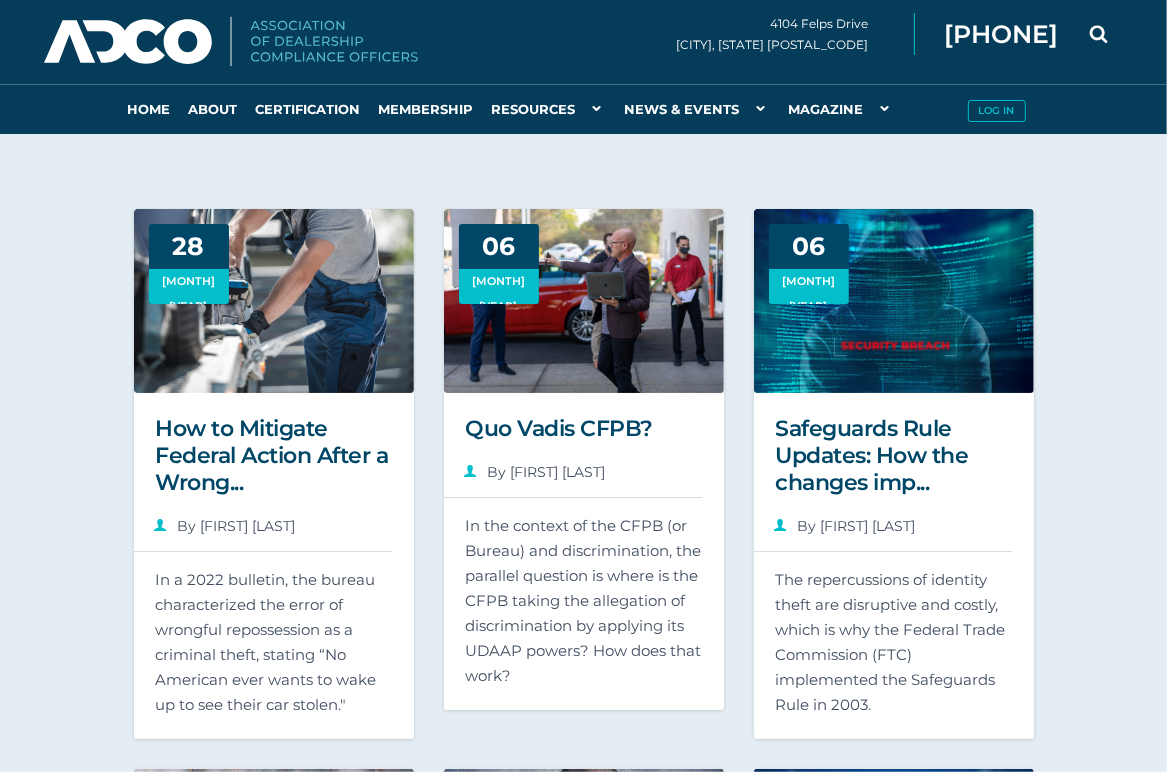 scroll, scrollTop: 0, scrollLeft: 0, axis: both 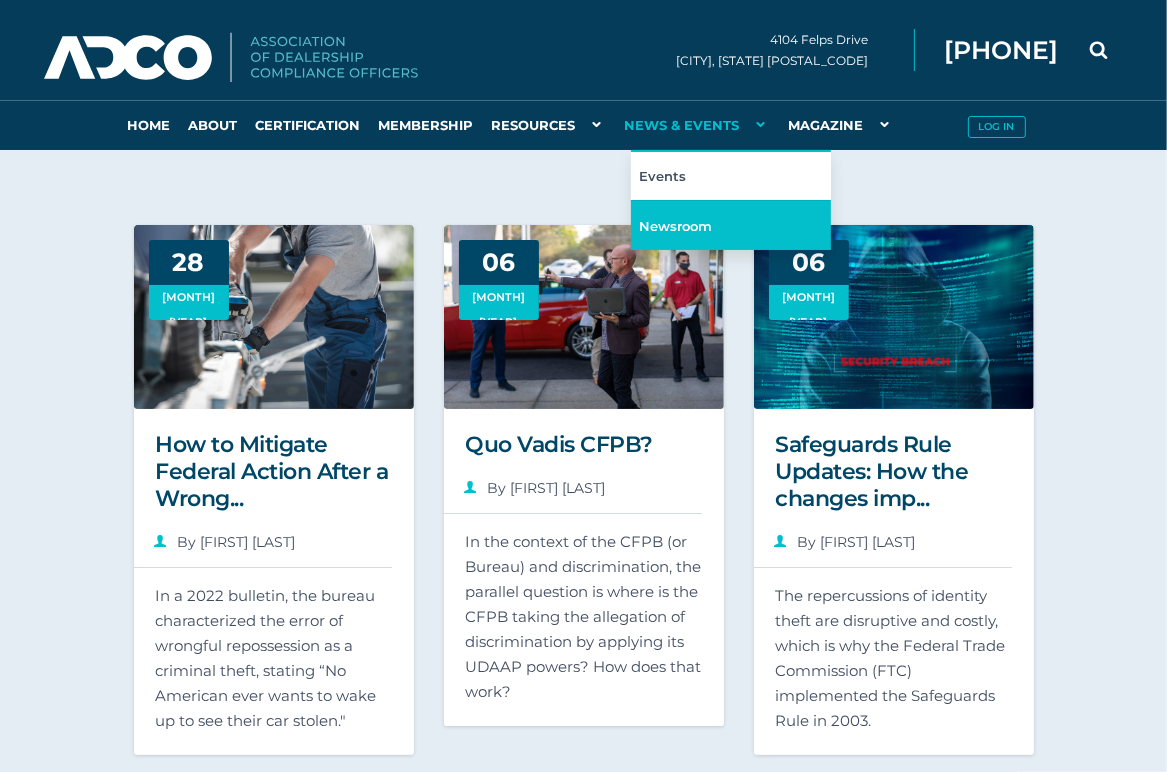 click on "Newsroom" at bounding box center (731, 225) 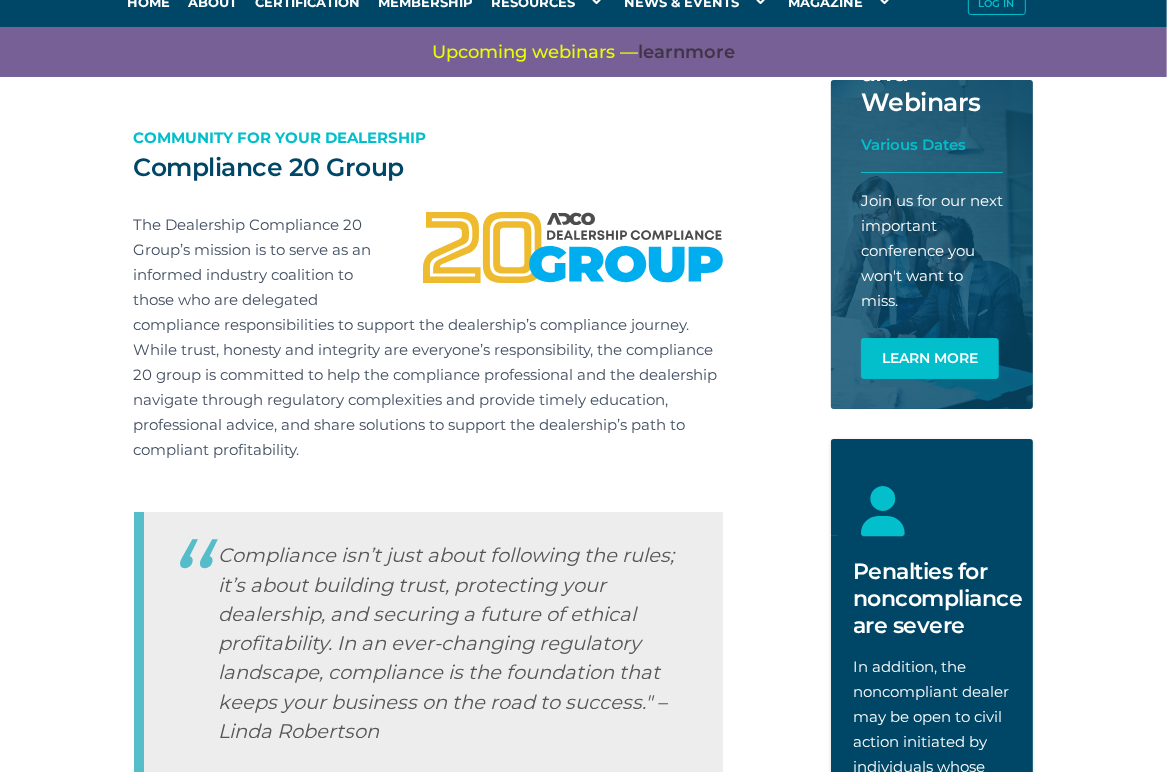 scroll, scrollTop: 0, scrollLeft: 0, axis: both 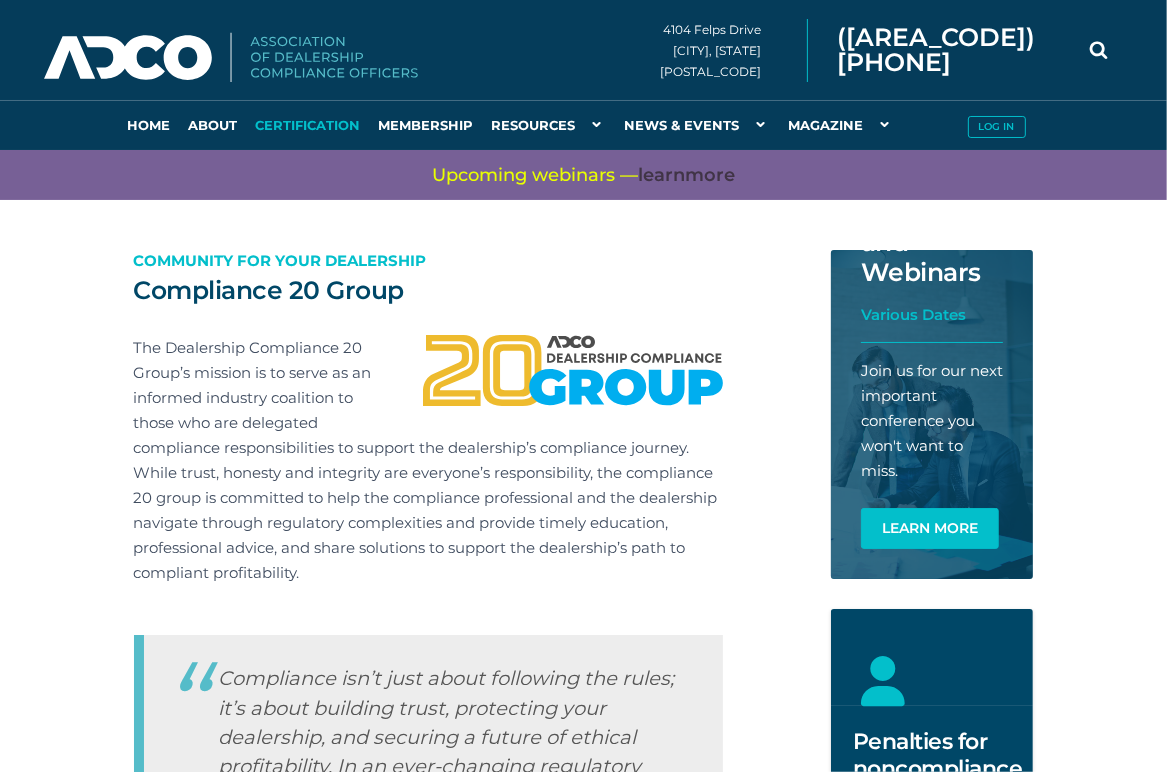 click on "Certification" at bounding box center (308, 125) 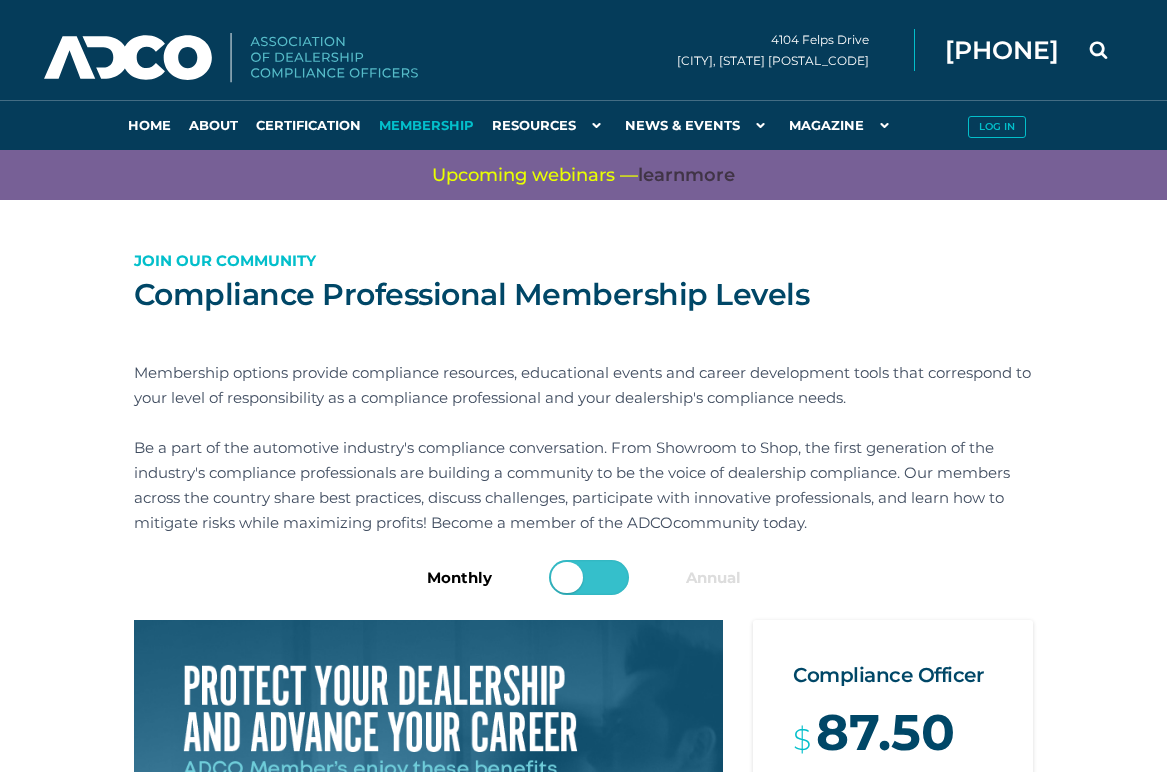 scroll, scrollTop: 0, scrollLeft: 0, axis: both 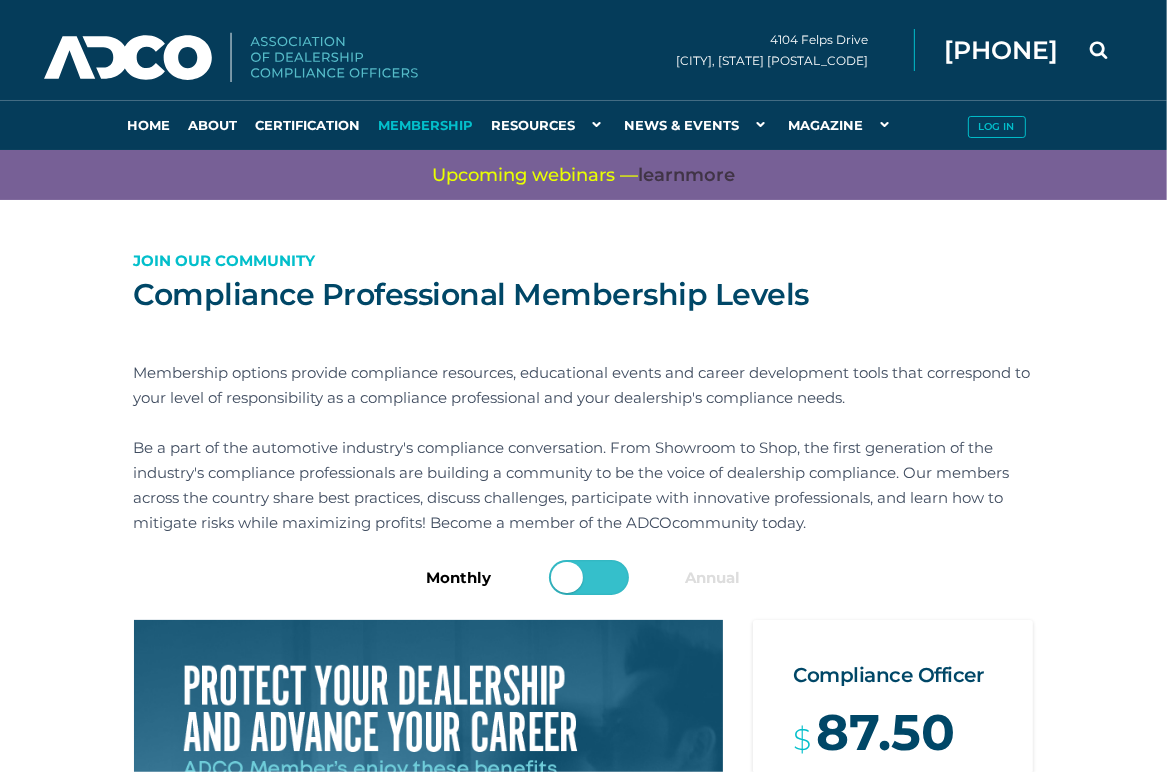 click at bounding box center (593, 580) 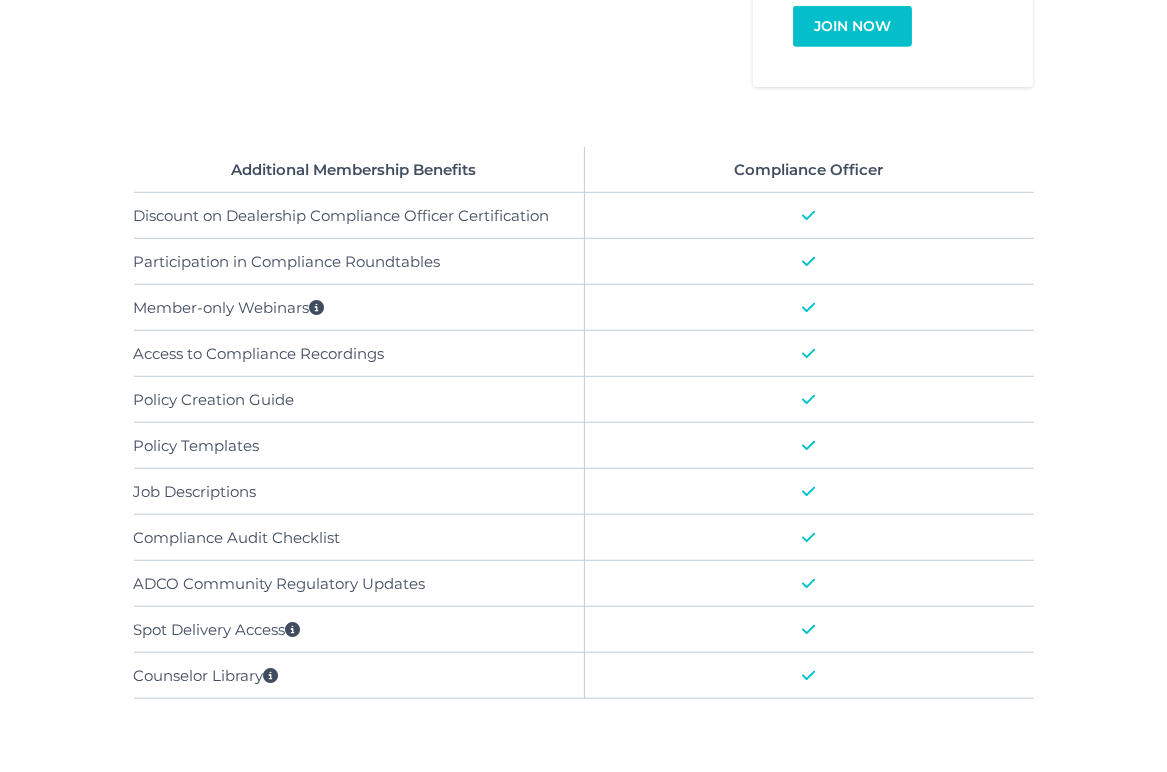 scroll, scrollTop: 1100, scrollLeft: 0, axis: vertical 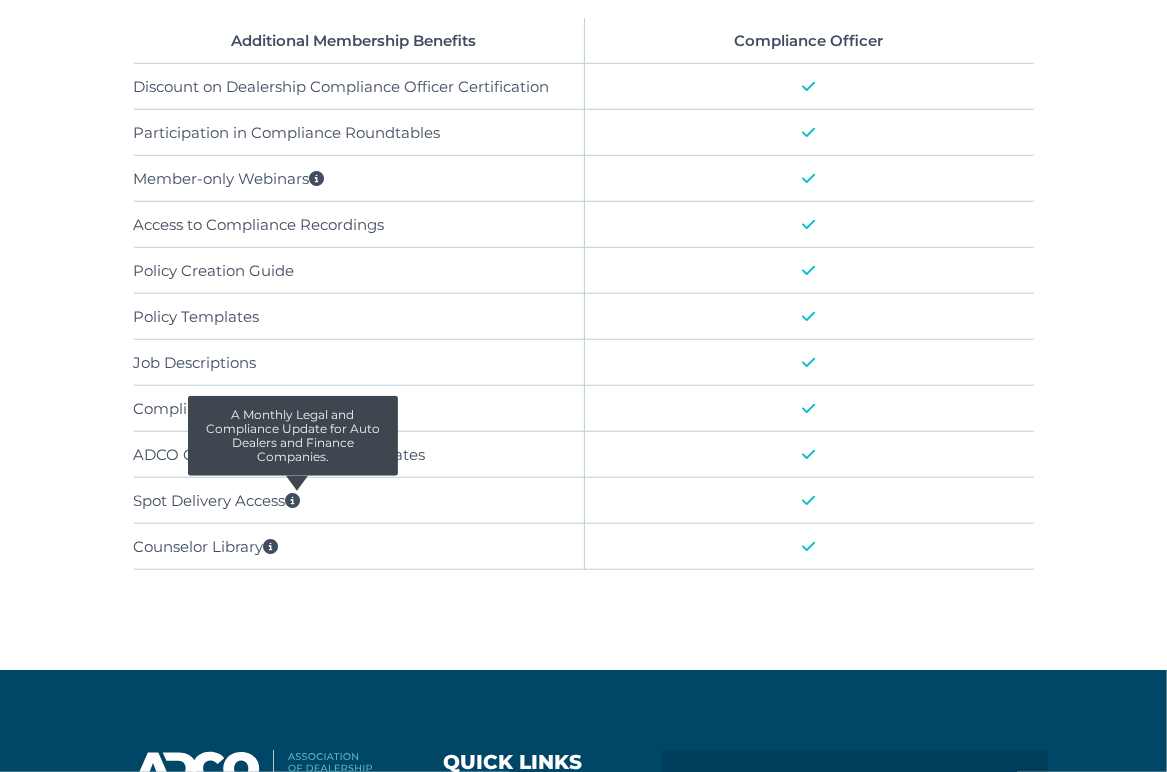click at bounding box center (317, 178) 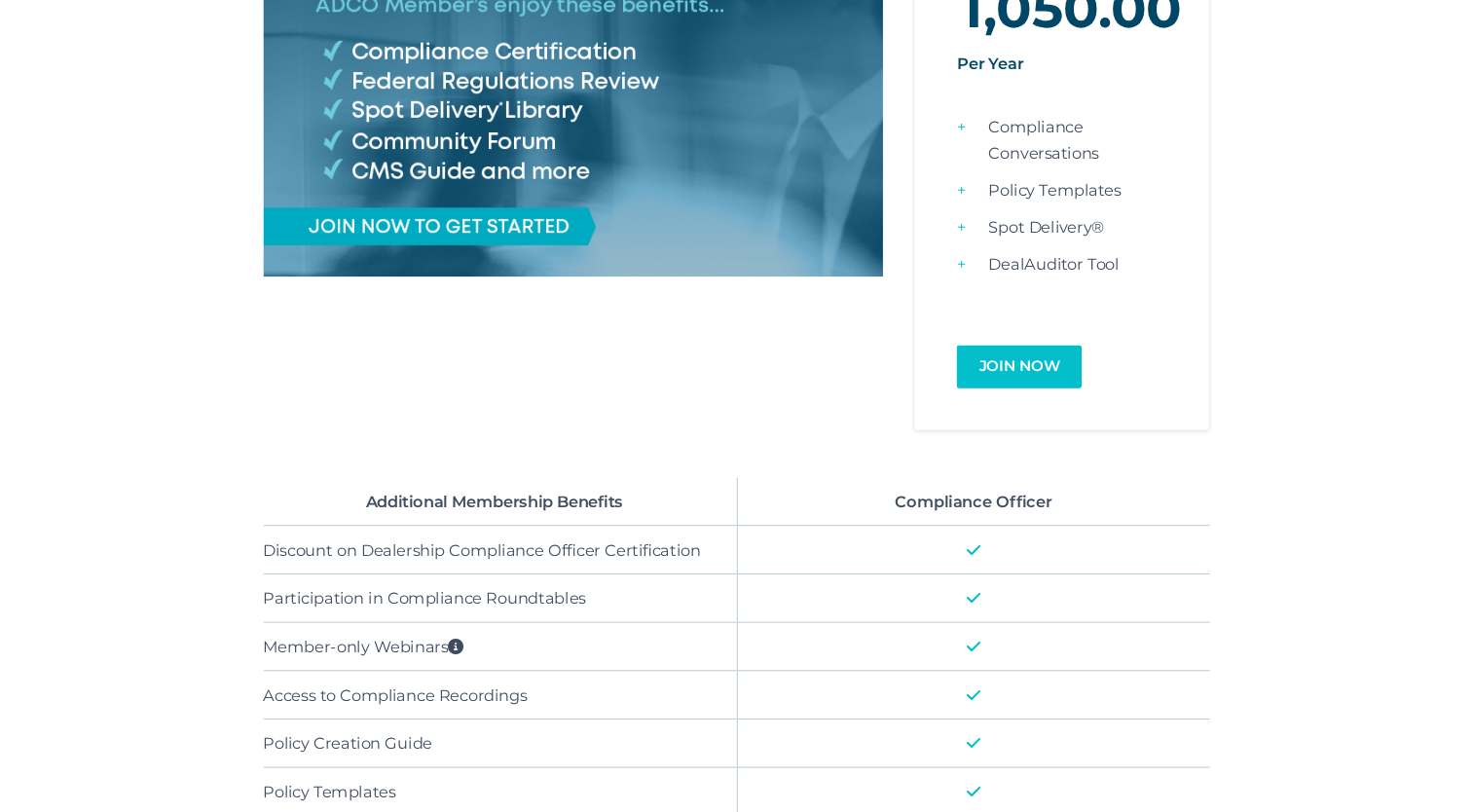 scroll, scrollTop: 487, scrollLeft: 0, axis: vertical 